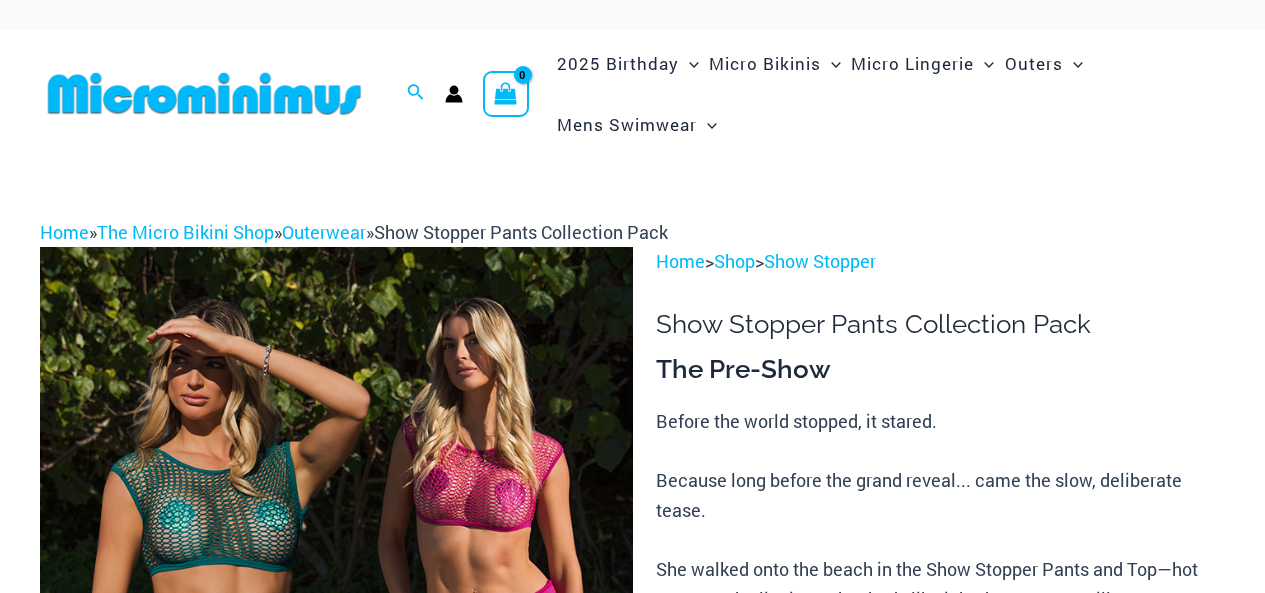 scroll, scrollTop: 0, scrollLeft: 0, axis: both 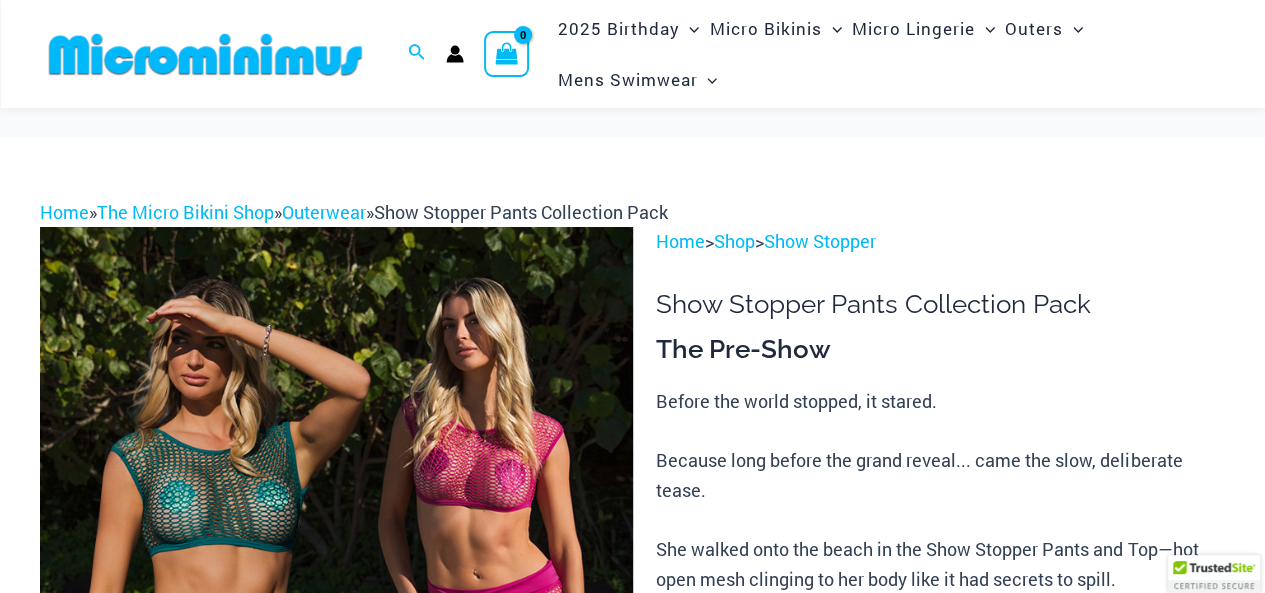 type on "**********" 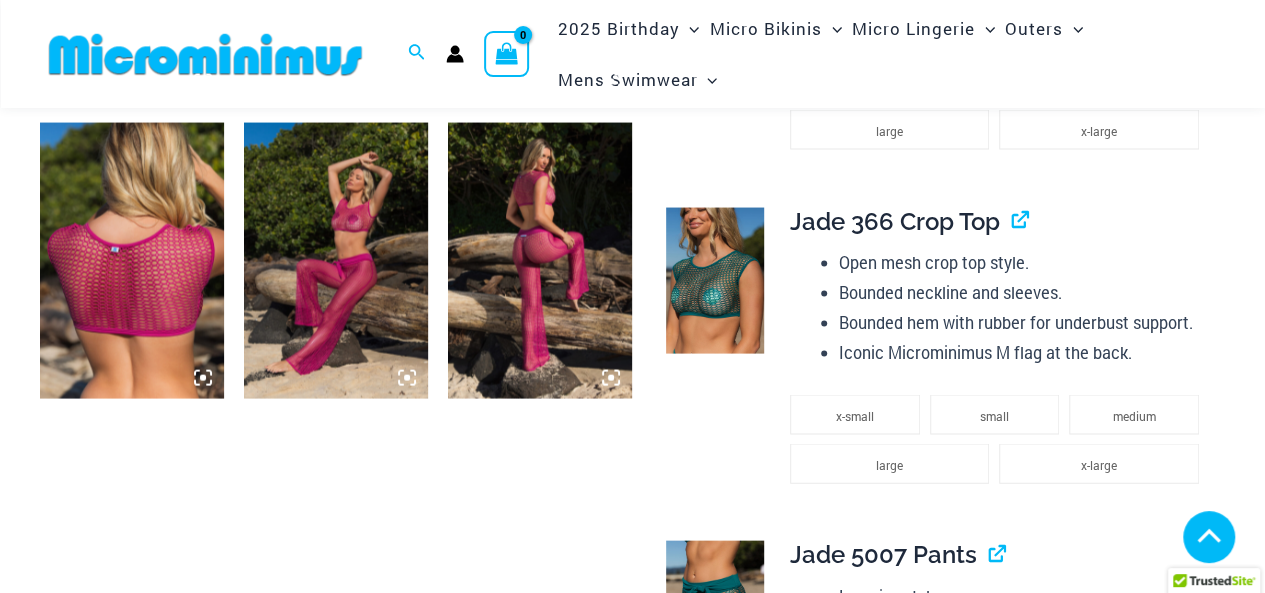 scroll, scrollTop: 1850, scrollLeft: 0, axis: vertical 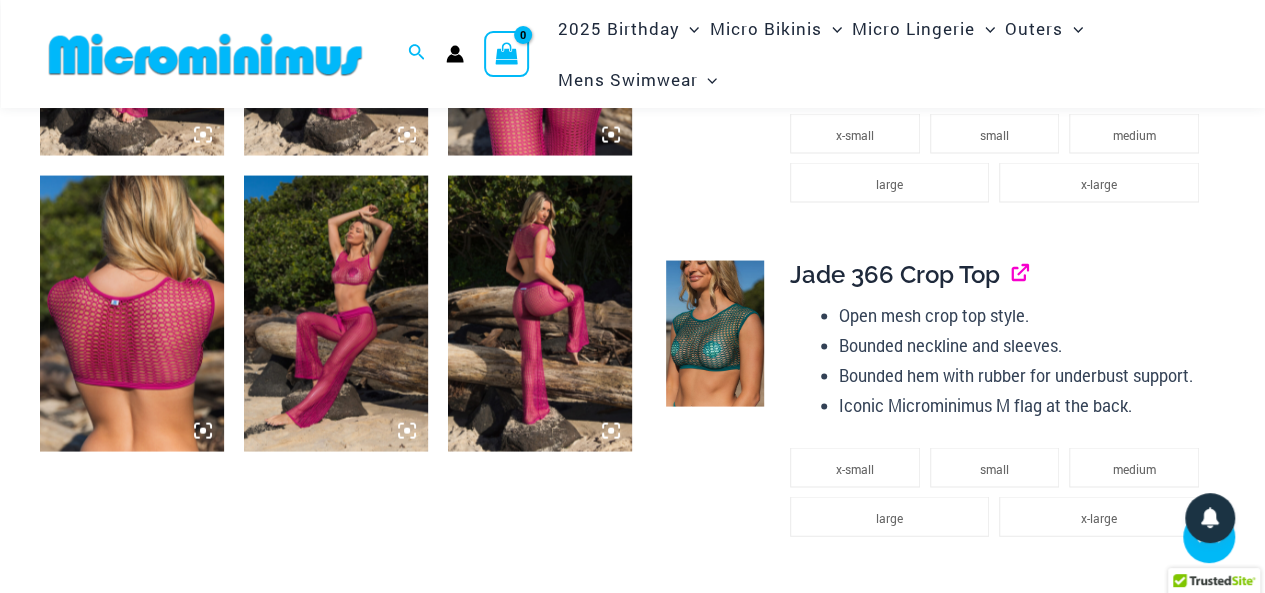 click at bounding box center [1012, 273] 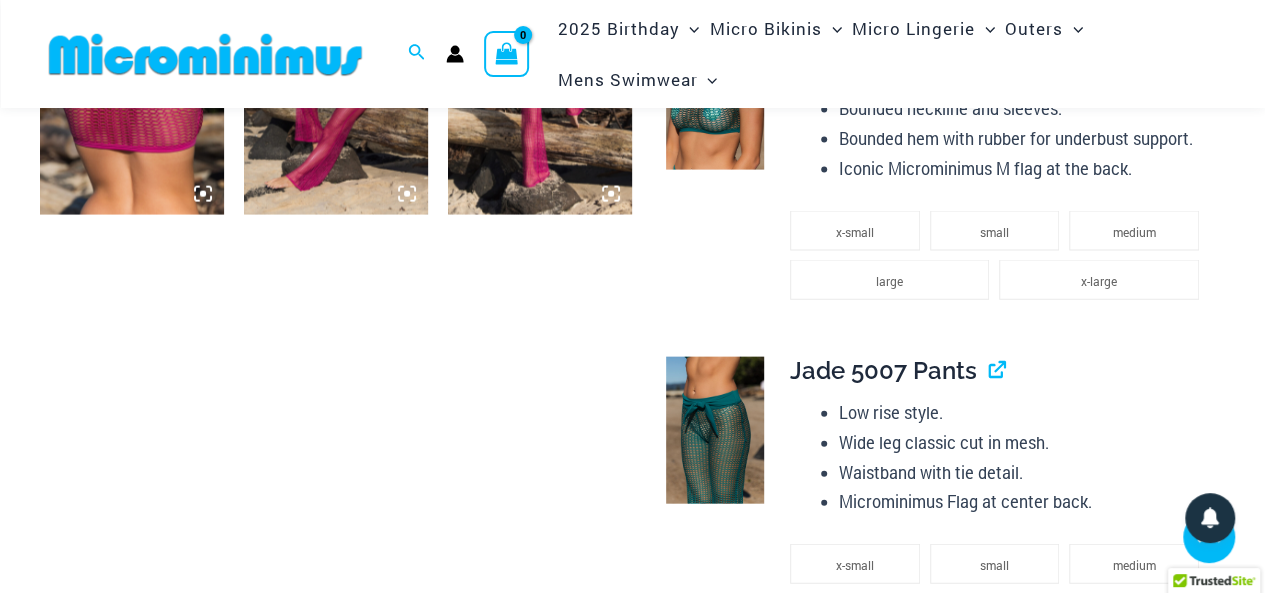 scroll, scrollTop: 2148, scrollLeft: 0, axis: vertical 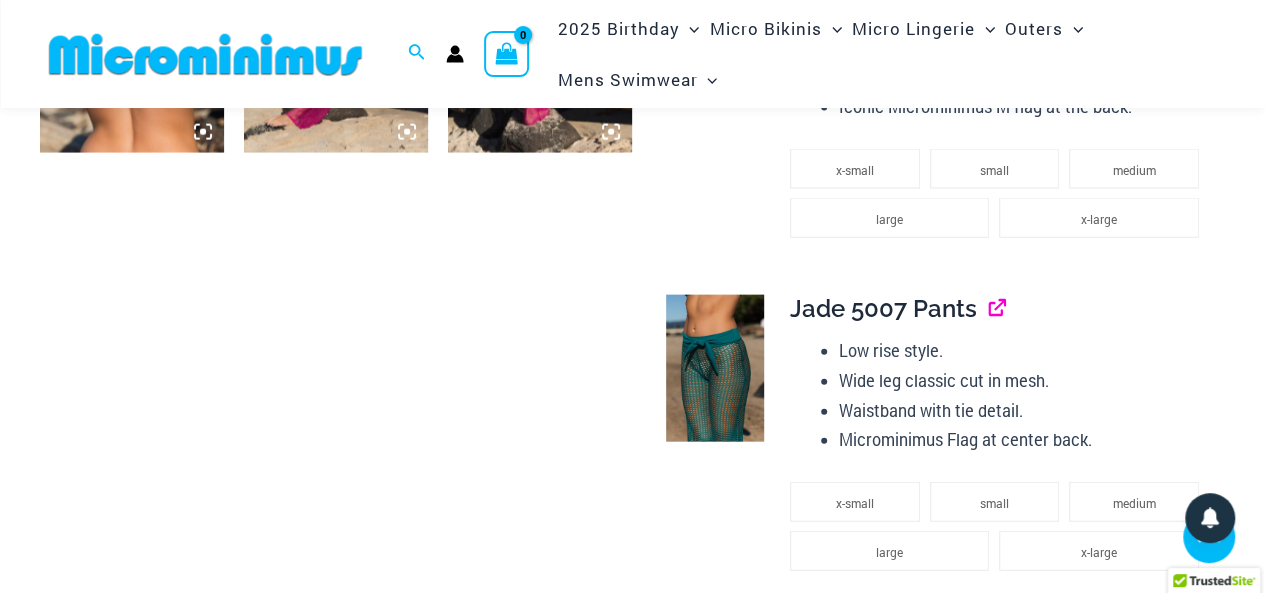 click at bounding box center (989, 308) 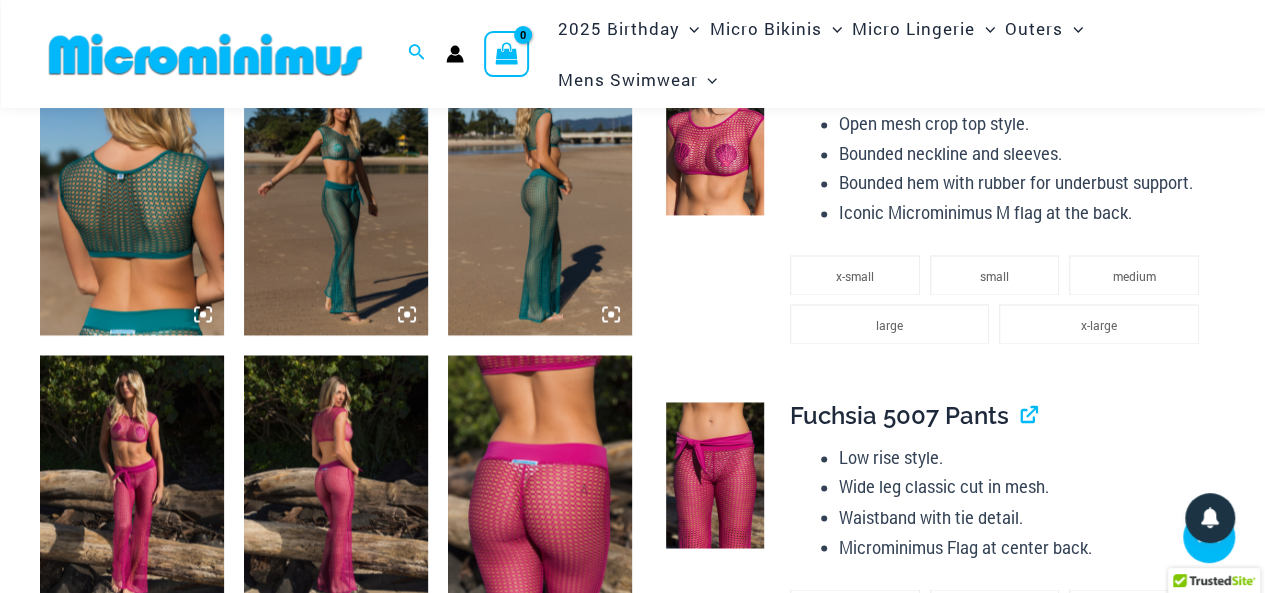 scroll, scrollTop: 1658, scrollLeft: 0, axis: vertical 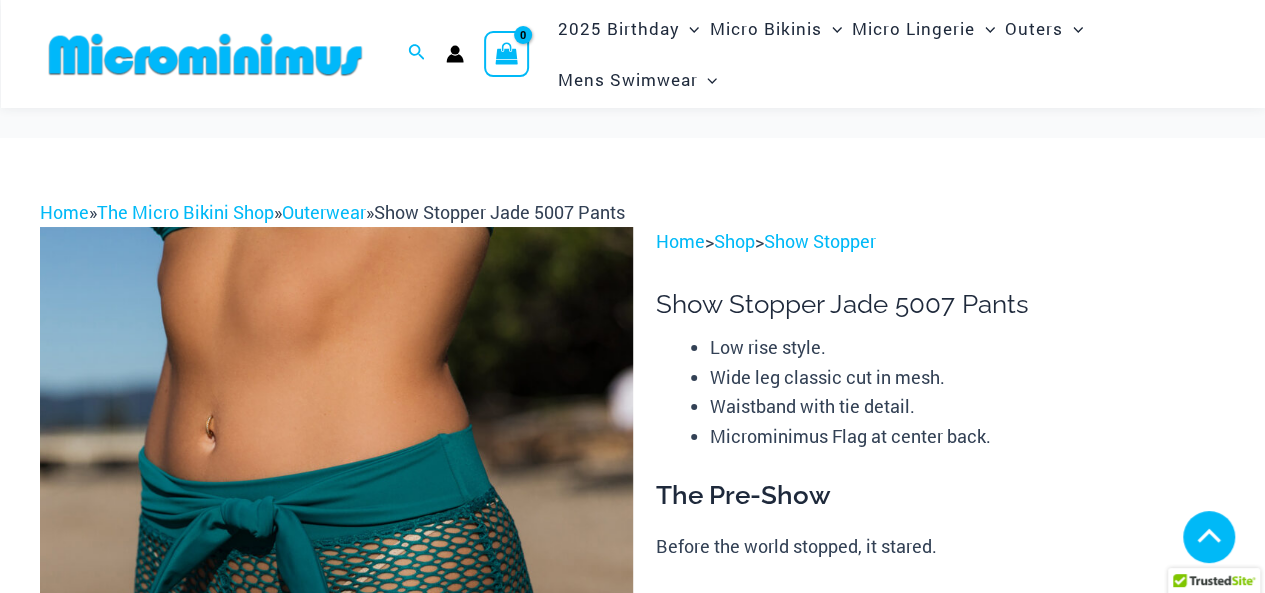 type on "**********" 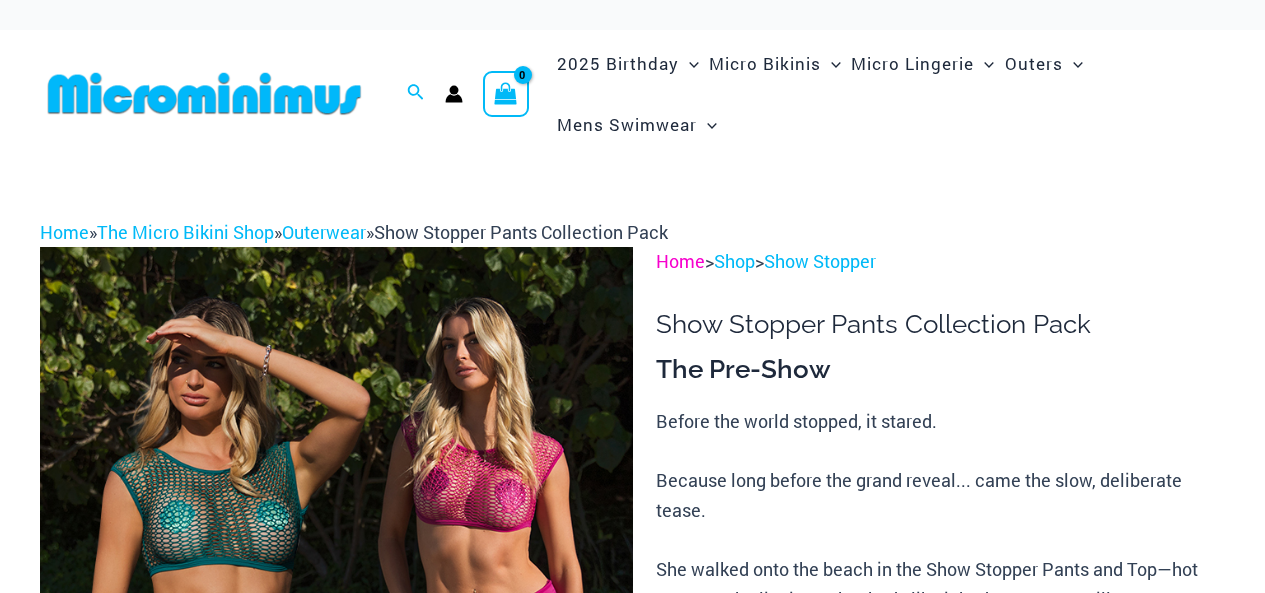 scroll, scrollTop: 0, scrollLeft: 0, axis: both 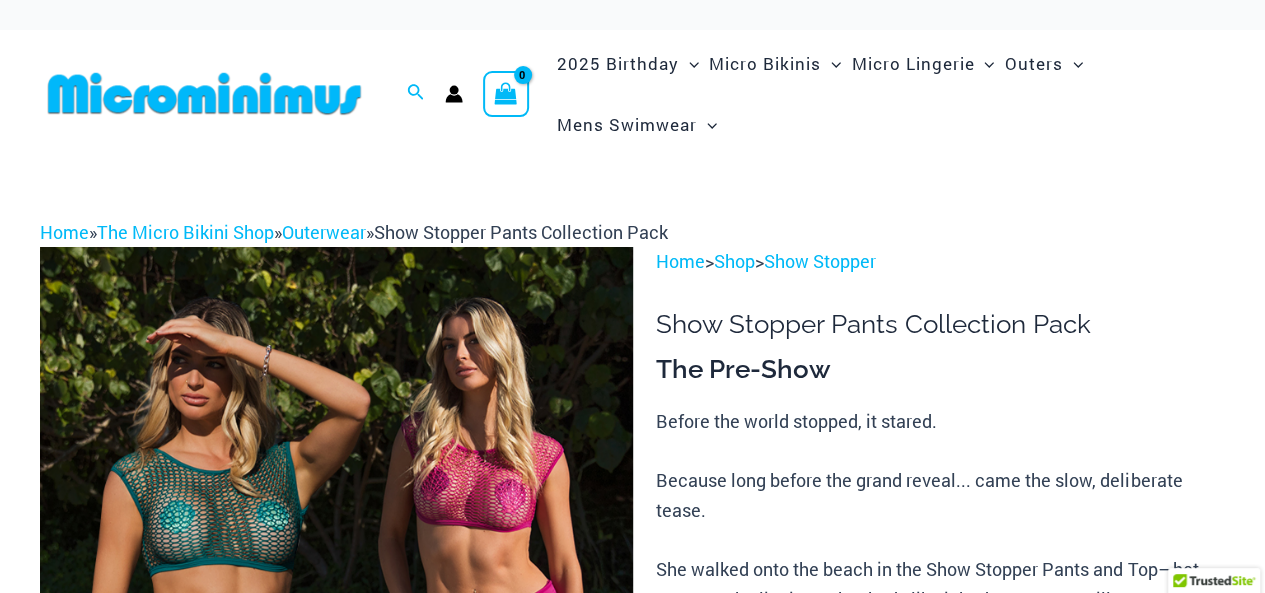 type on "**********" 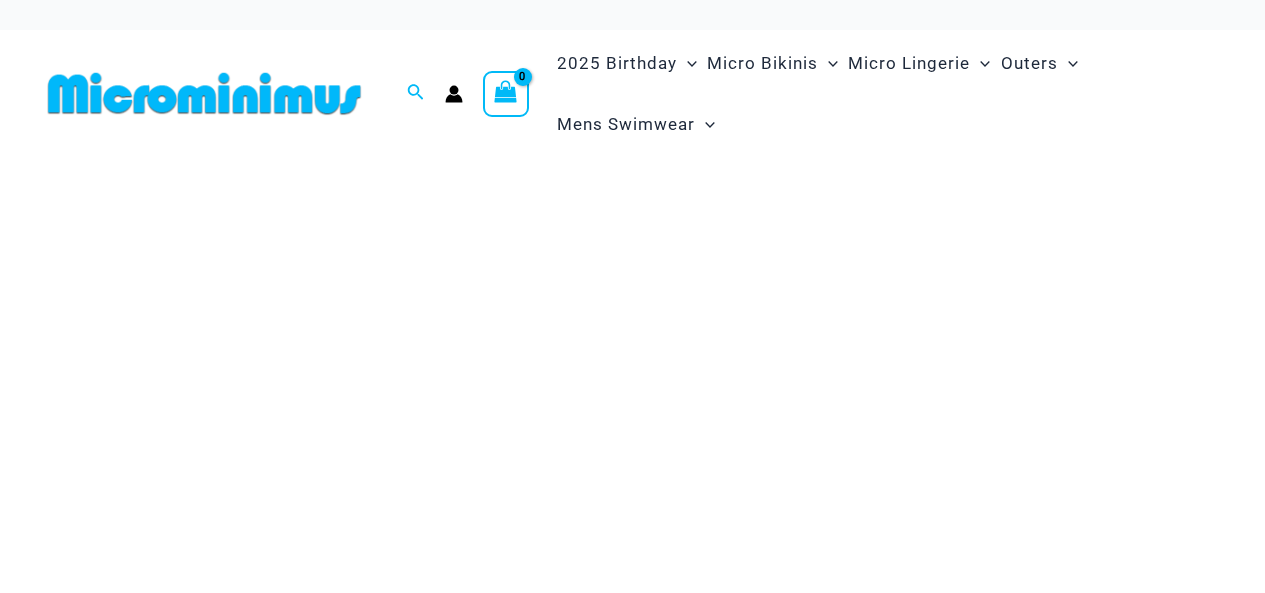 scroll, scrollTop: 0, scrollLeft: 0, axis: both 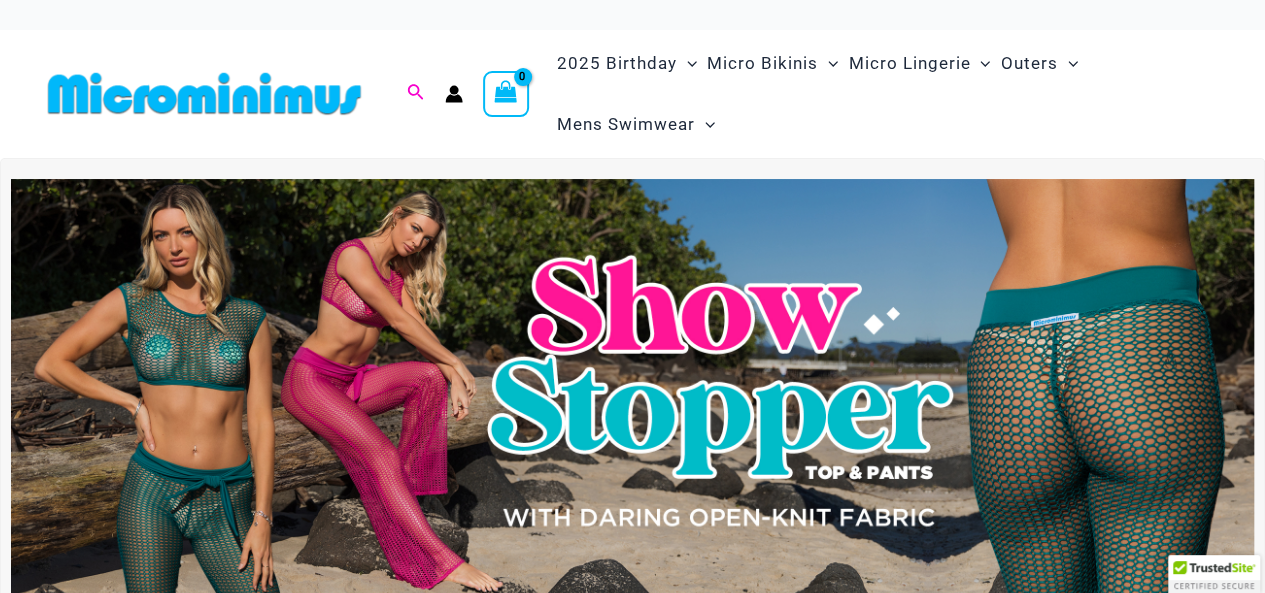 type on "**********" 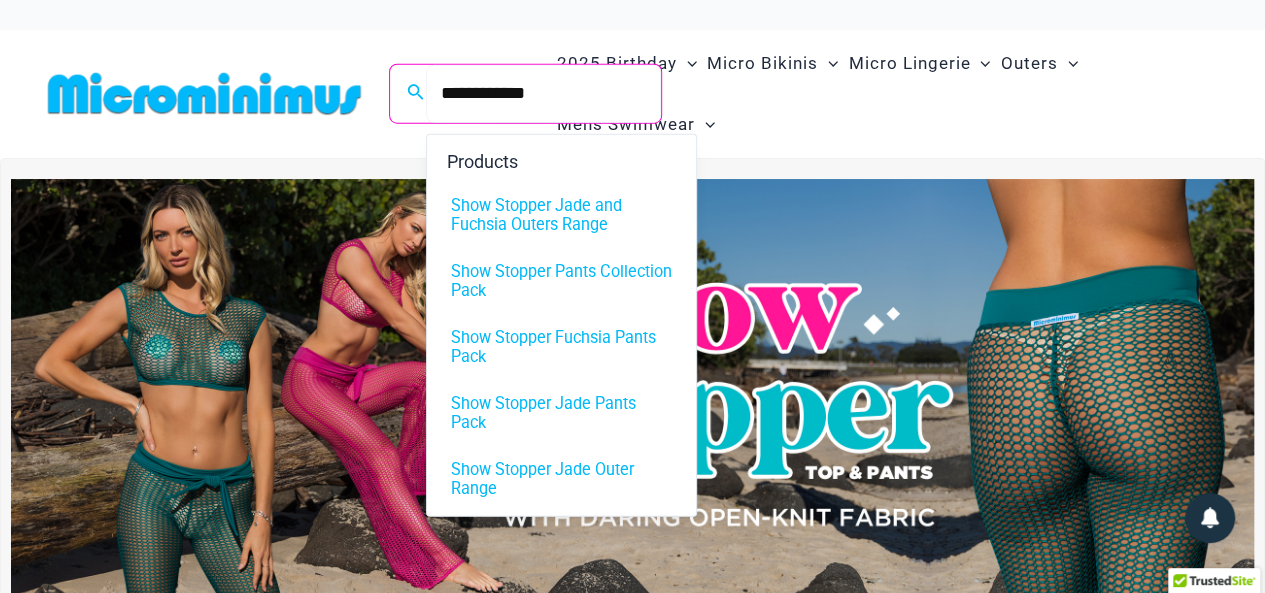 type on "**********" 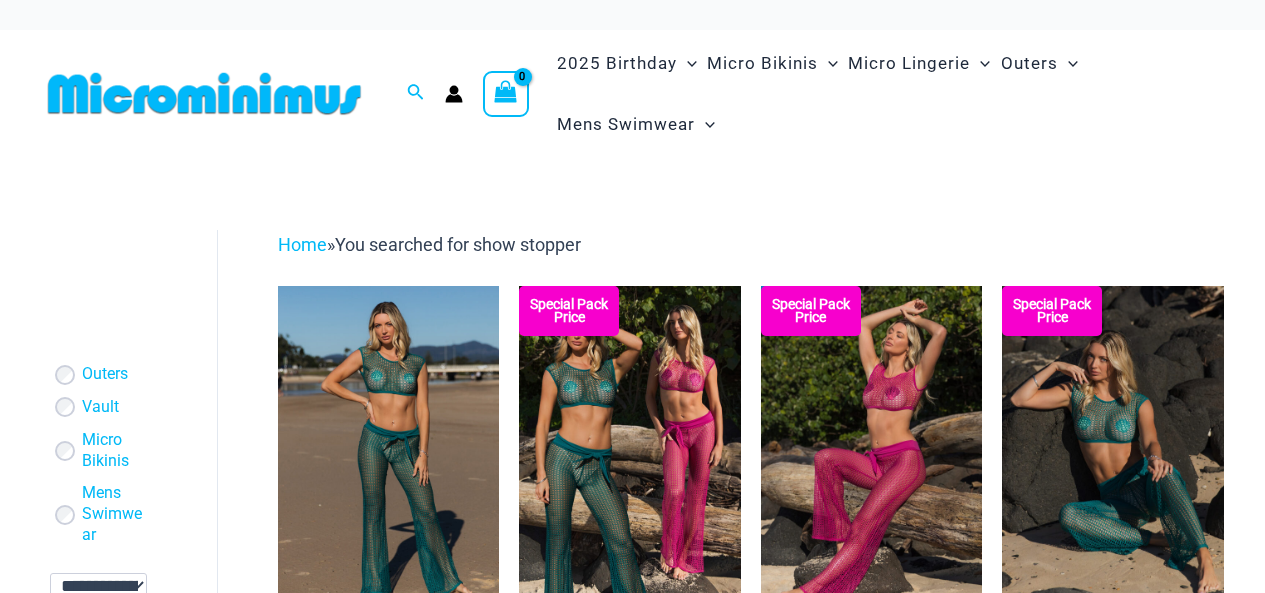 scroll, scrollTop: 0, scrollLeft: 0, axis: both 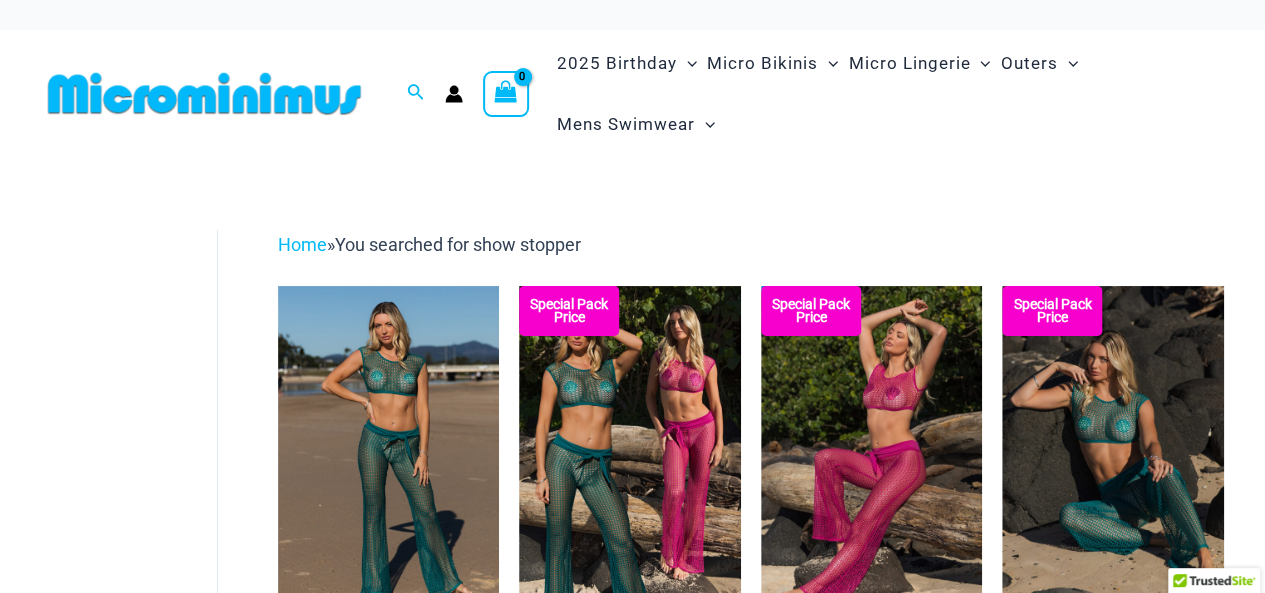 type on "**********" 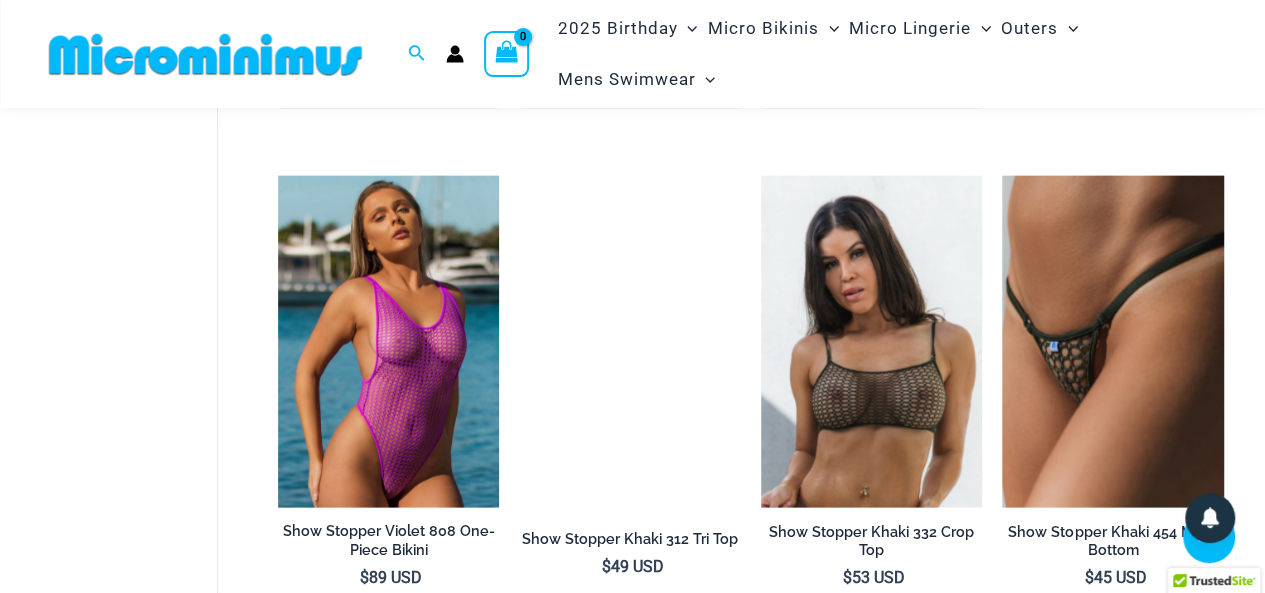 scroll, scrollTop: 2381, scrollLeft: 0, axis: vertical 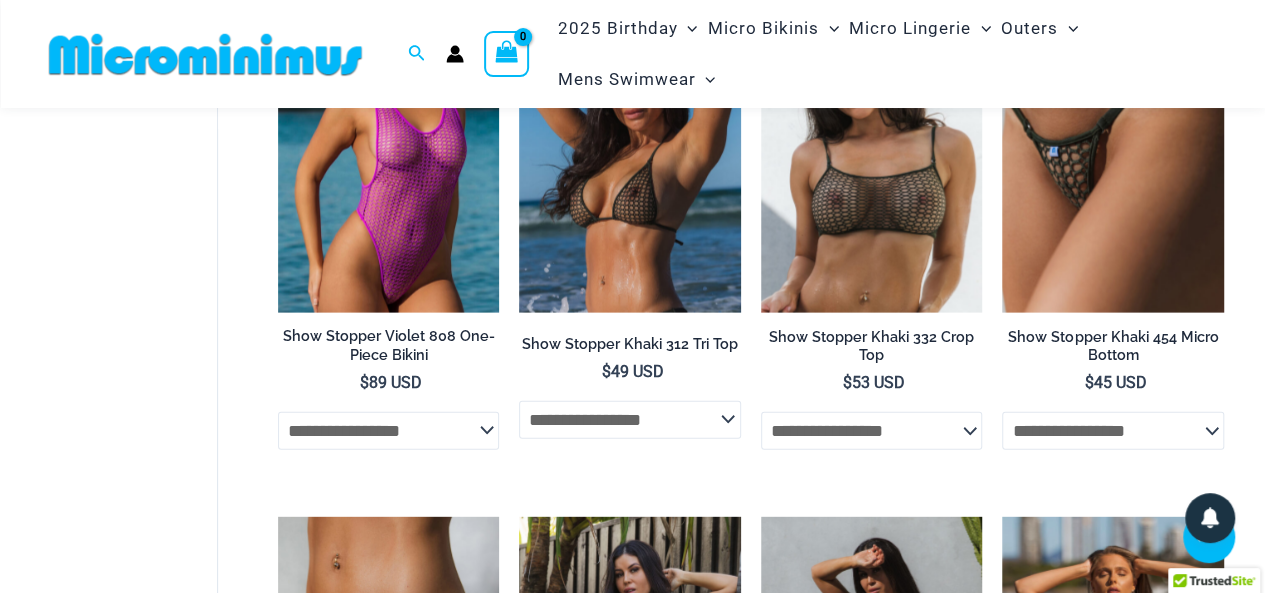 drag, startPoint x: 1279, startPoint y: 48, endPoint x: 1256, endPoint y: 295, distance: 248.06854 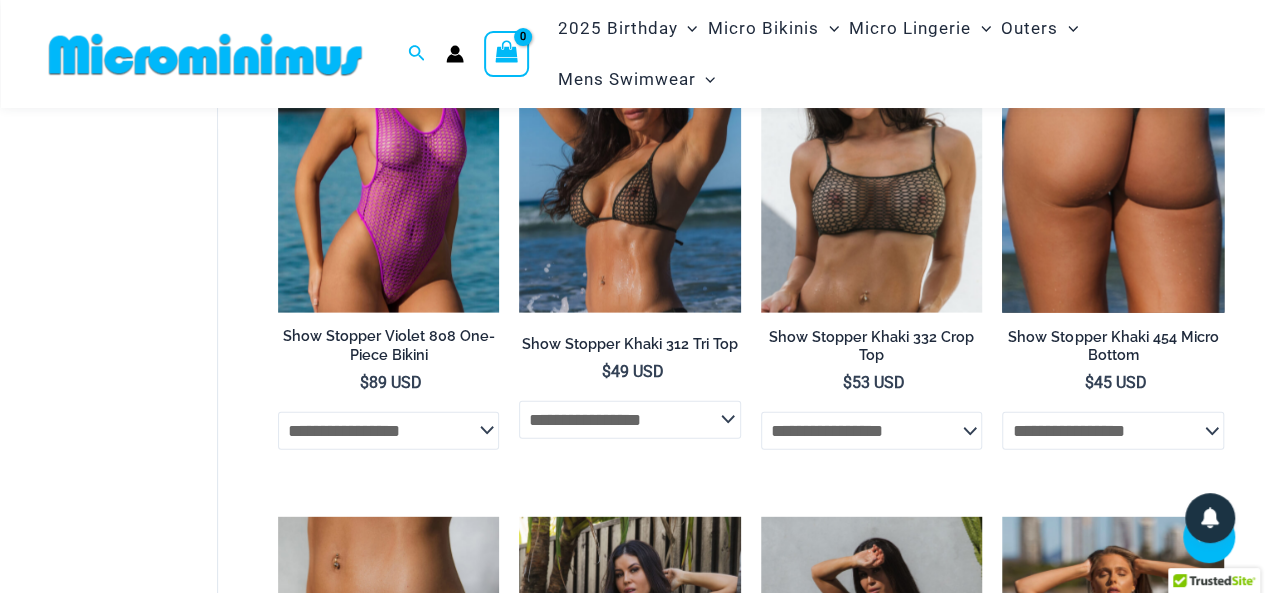 click at bounding box center [1113, 147] 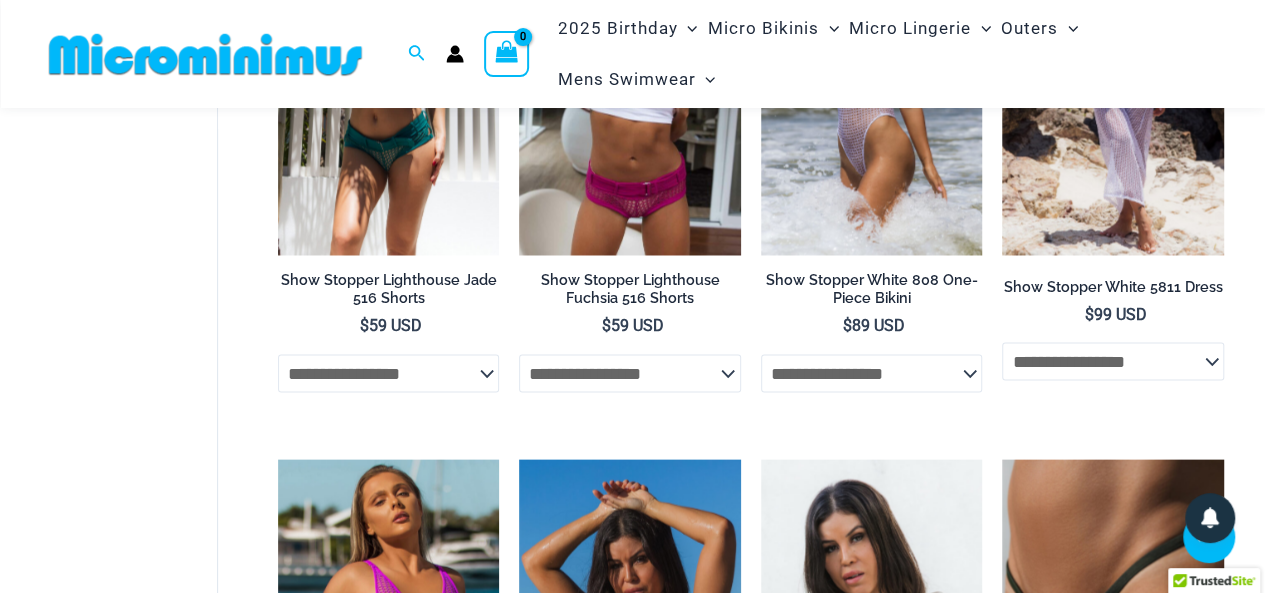 scroll, scrollTop: 1654, scrollLeft: 0, axis: vertical 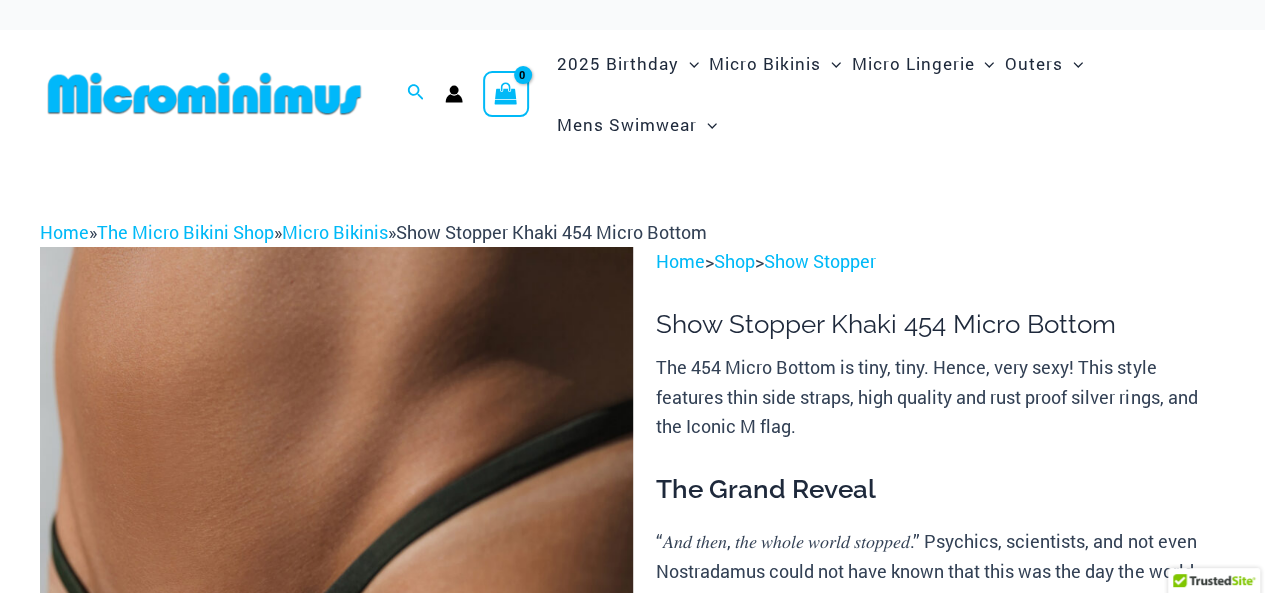 type on "**********" 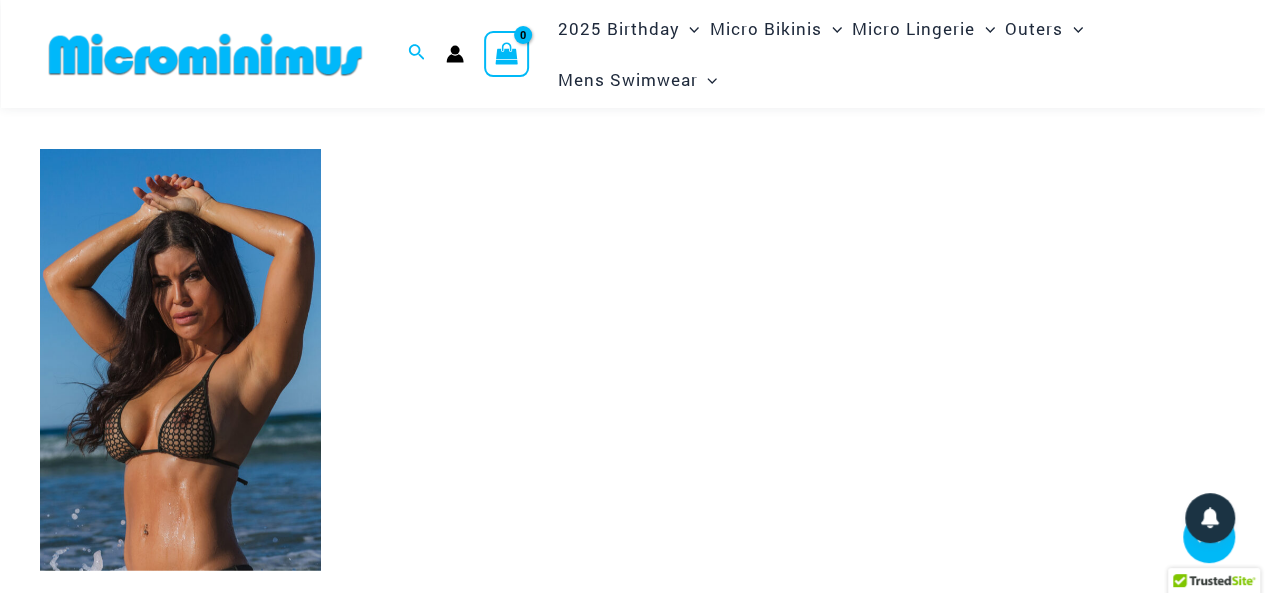 scroll, scrollTop: 429, scrollLeft: 0, axis: vertical 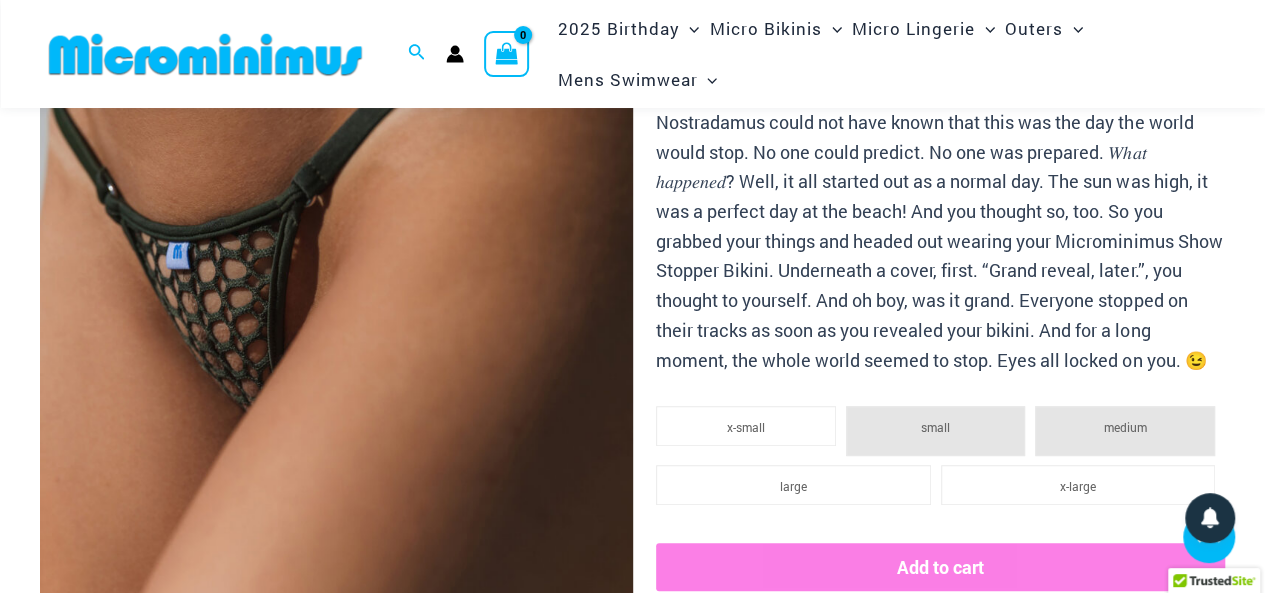 drag, startPoint x: 1270, startPoint y: 45, endPoint x: 1118, endPoint y: 1, distance: 158.24033 